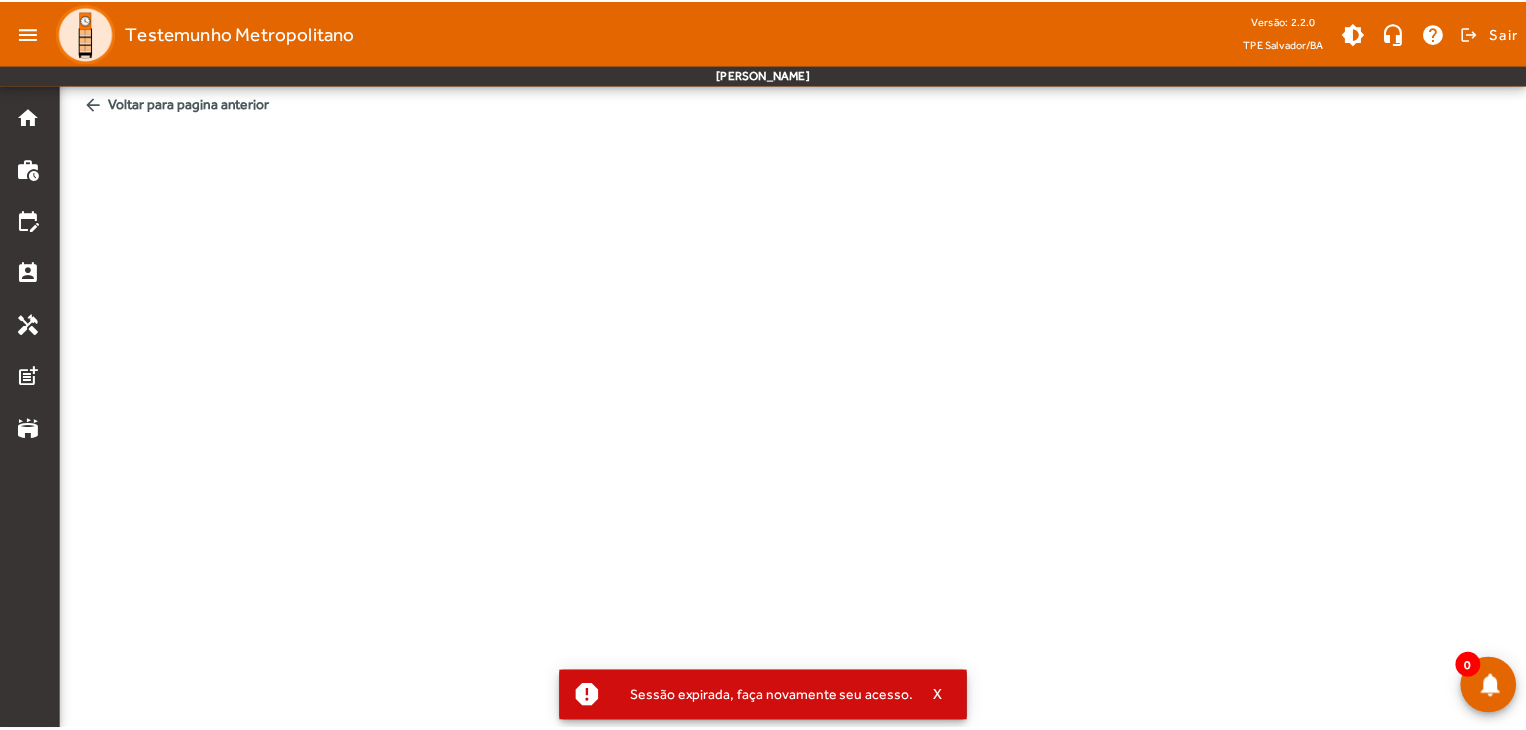 scroll, scrollTop: 0, scrollLeft: 0, axis: both 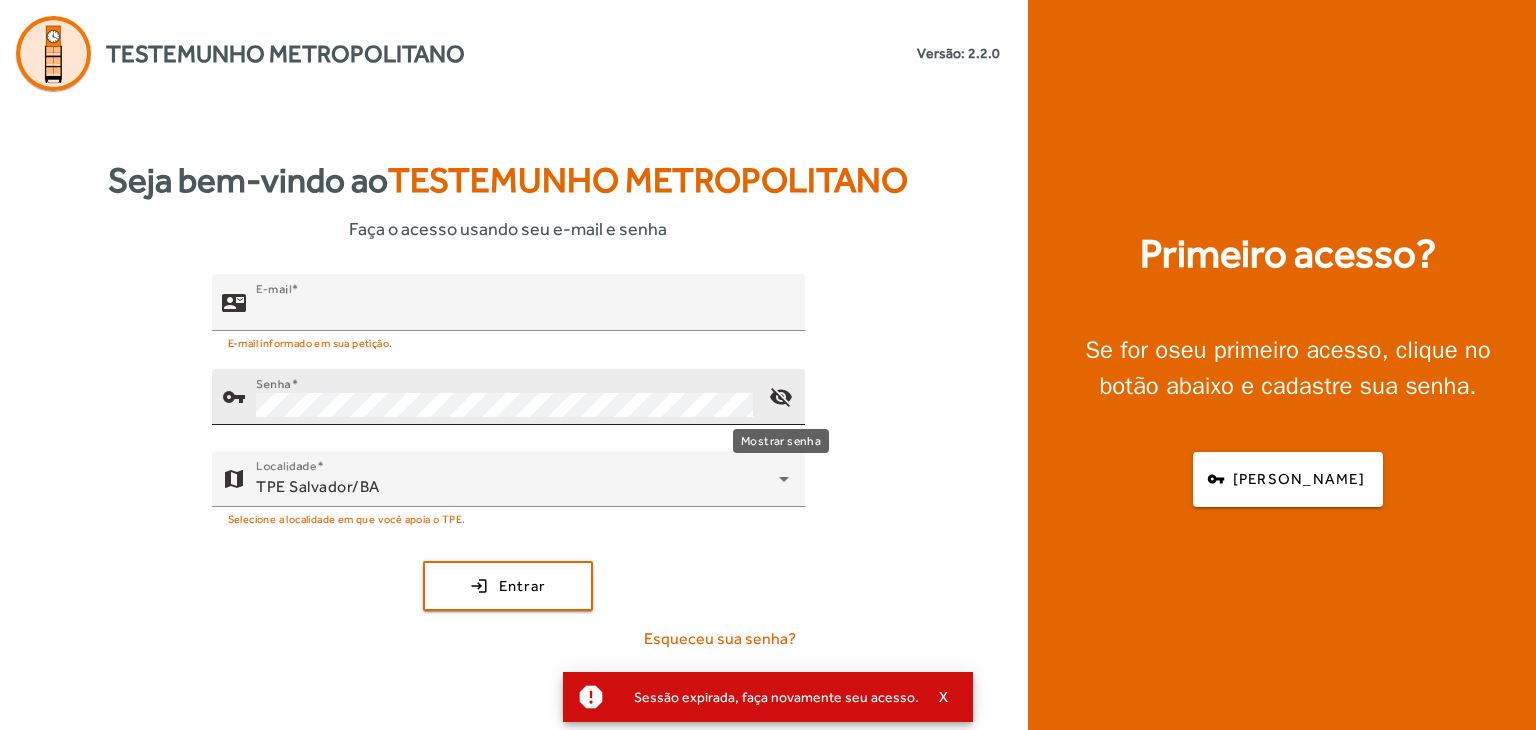 type on "**********" 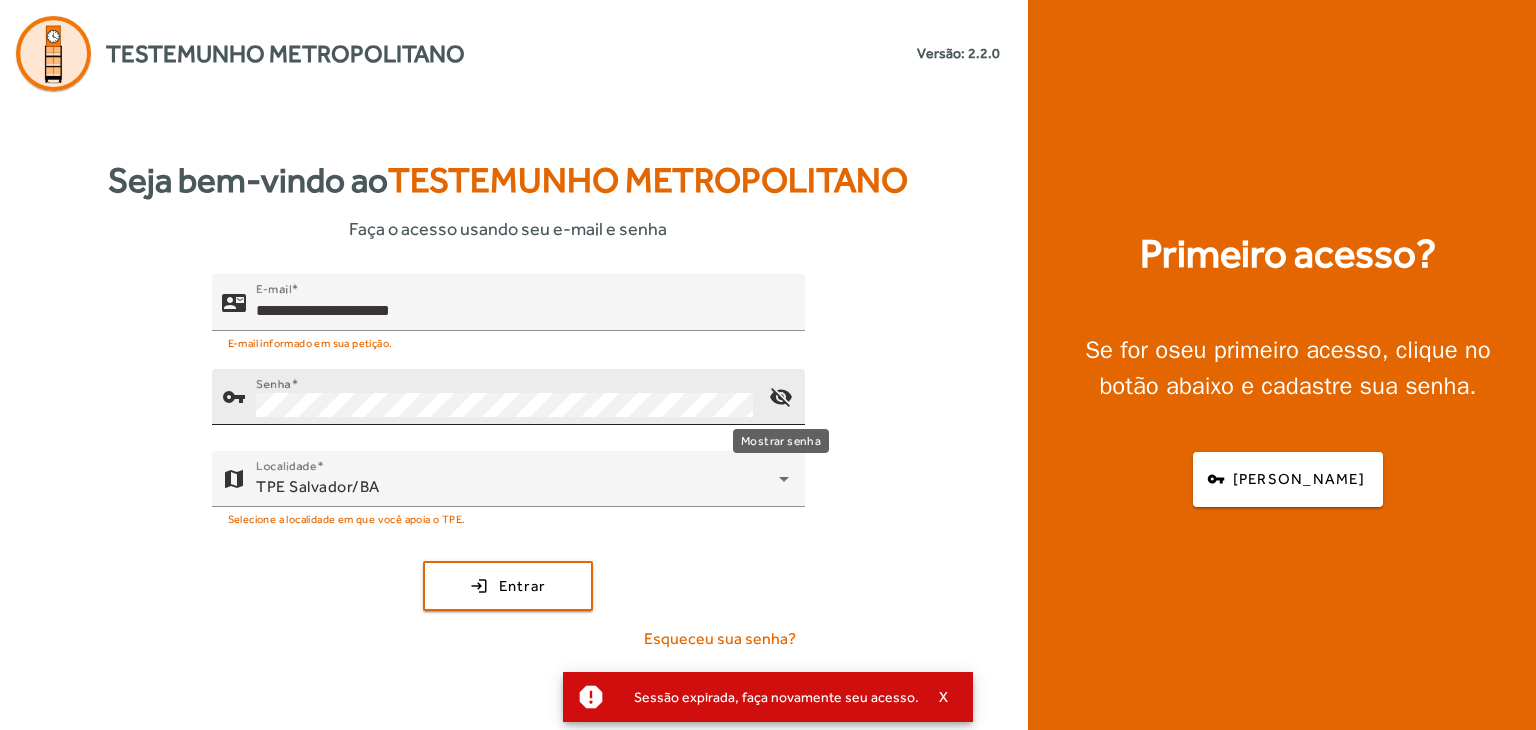 click on "visibility_off" 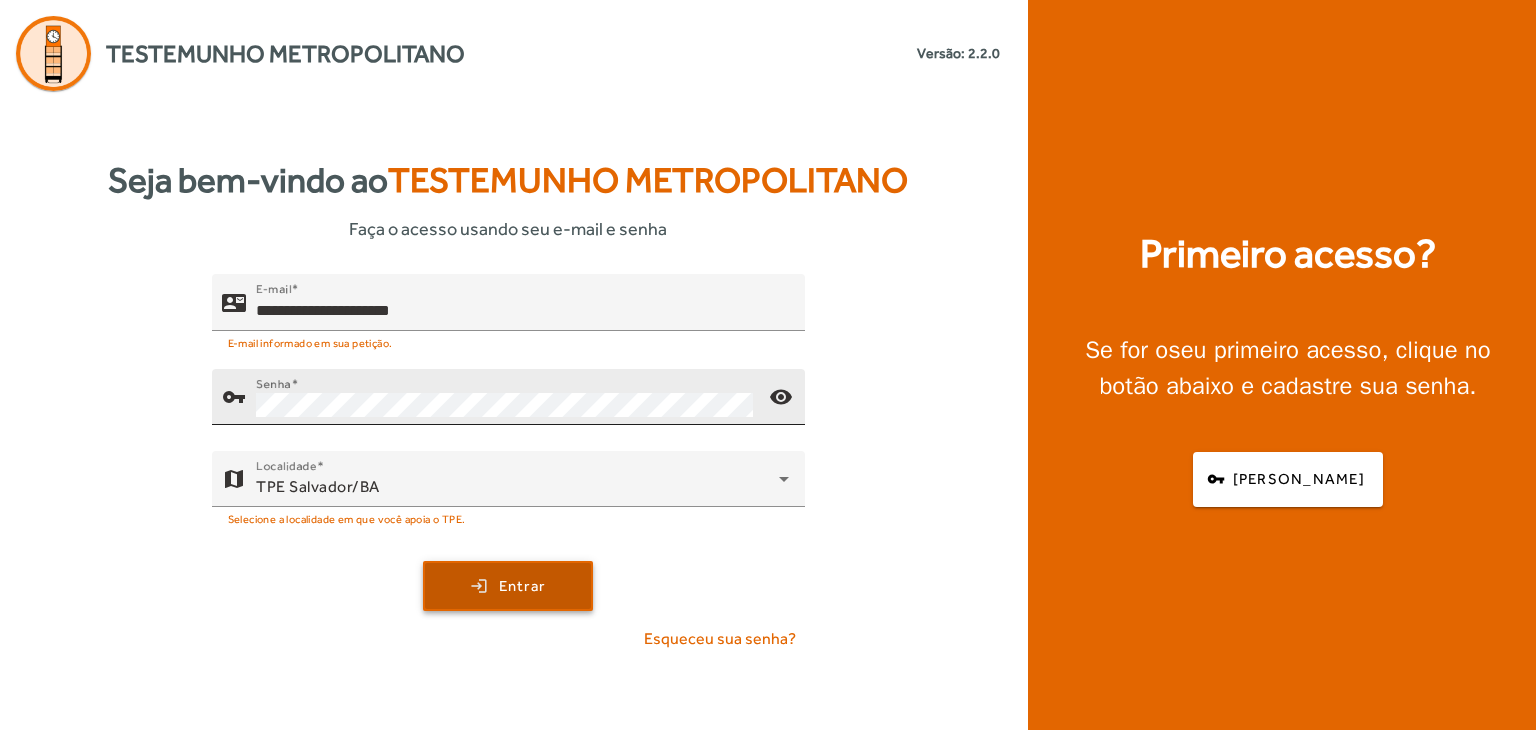 click 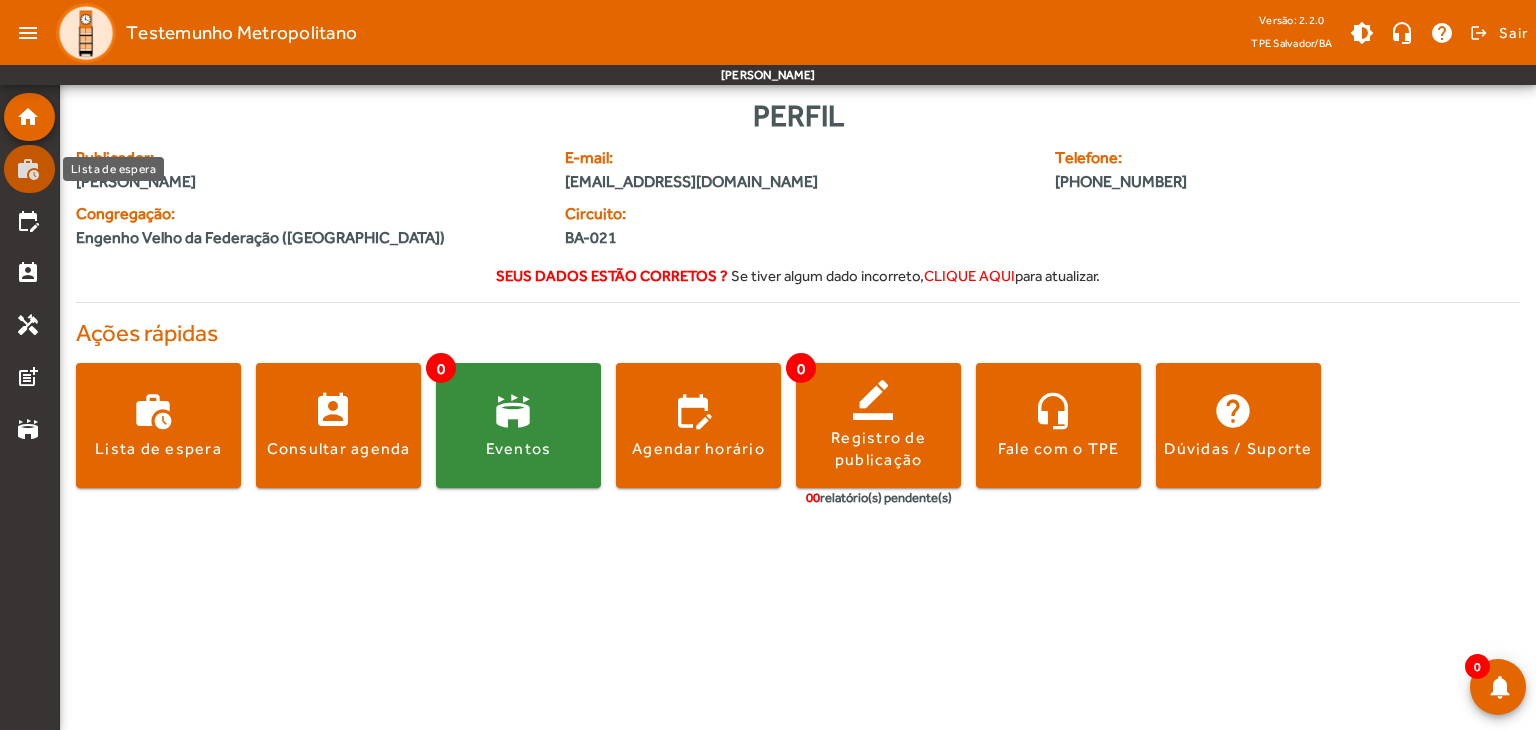 click on "work_history" 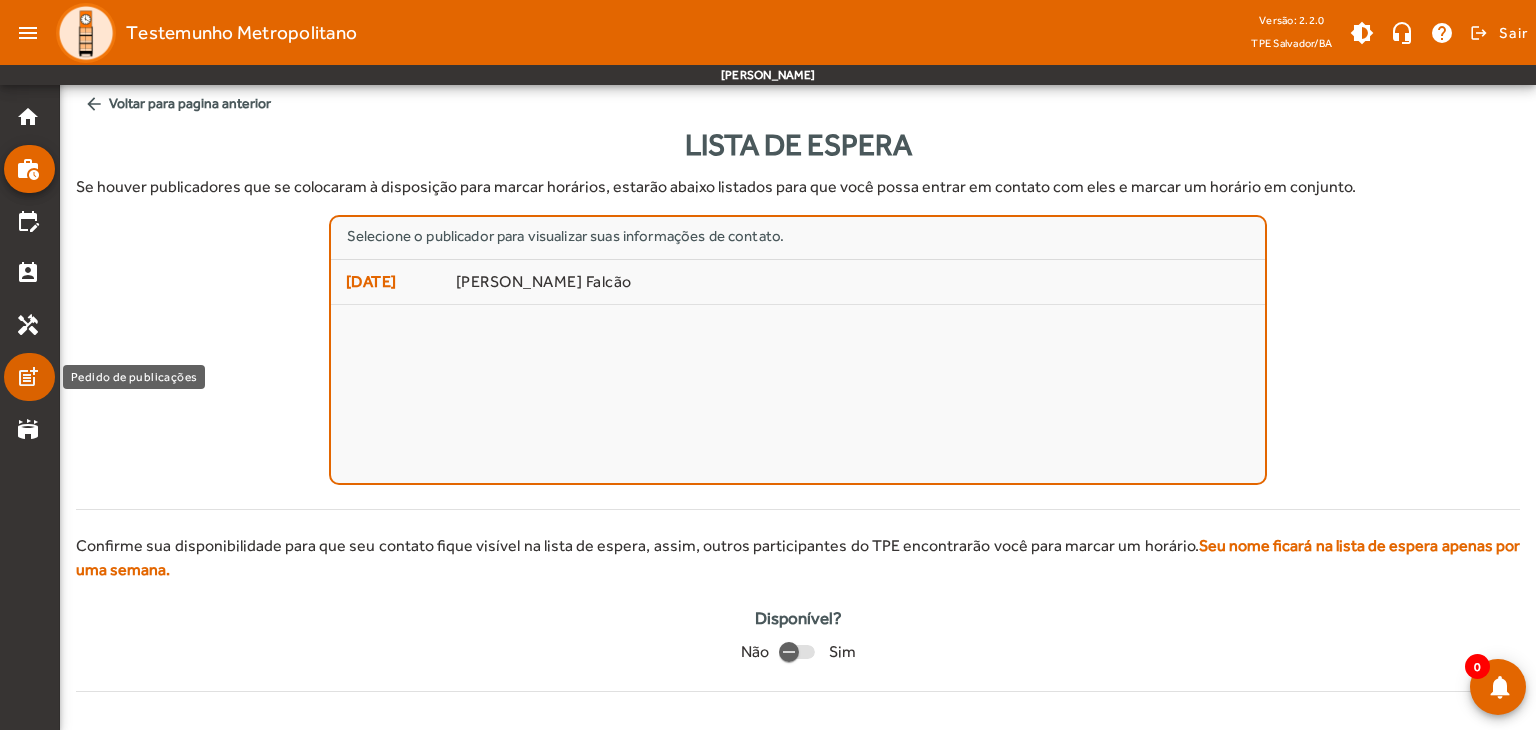 click on "post_add" 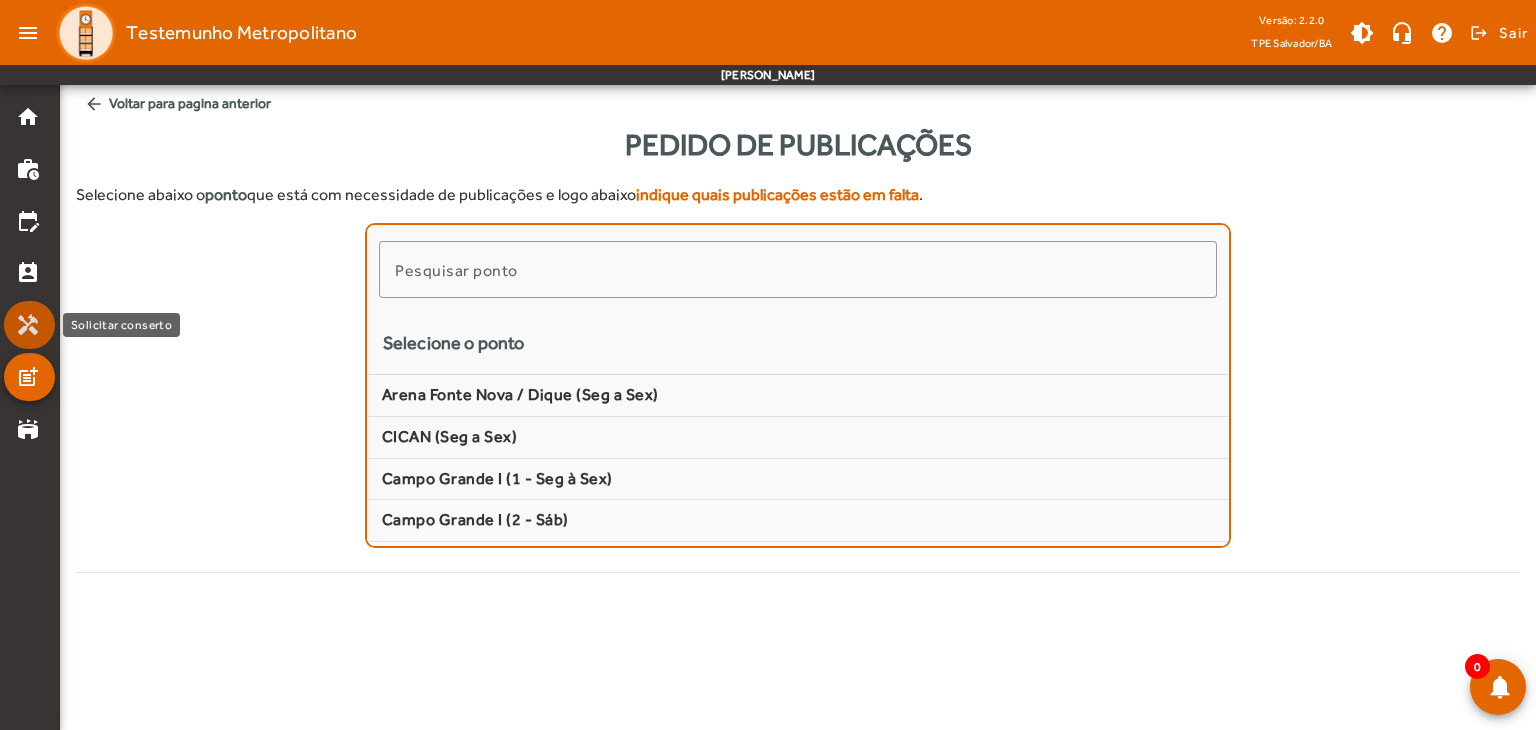click on "handyman" 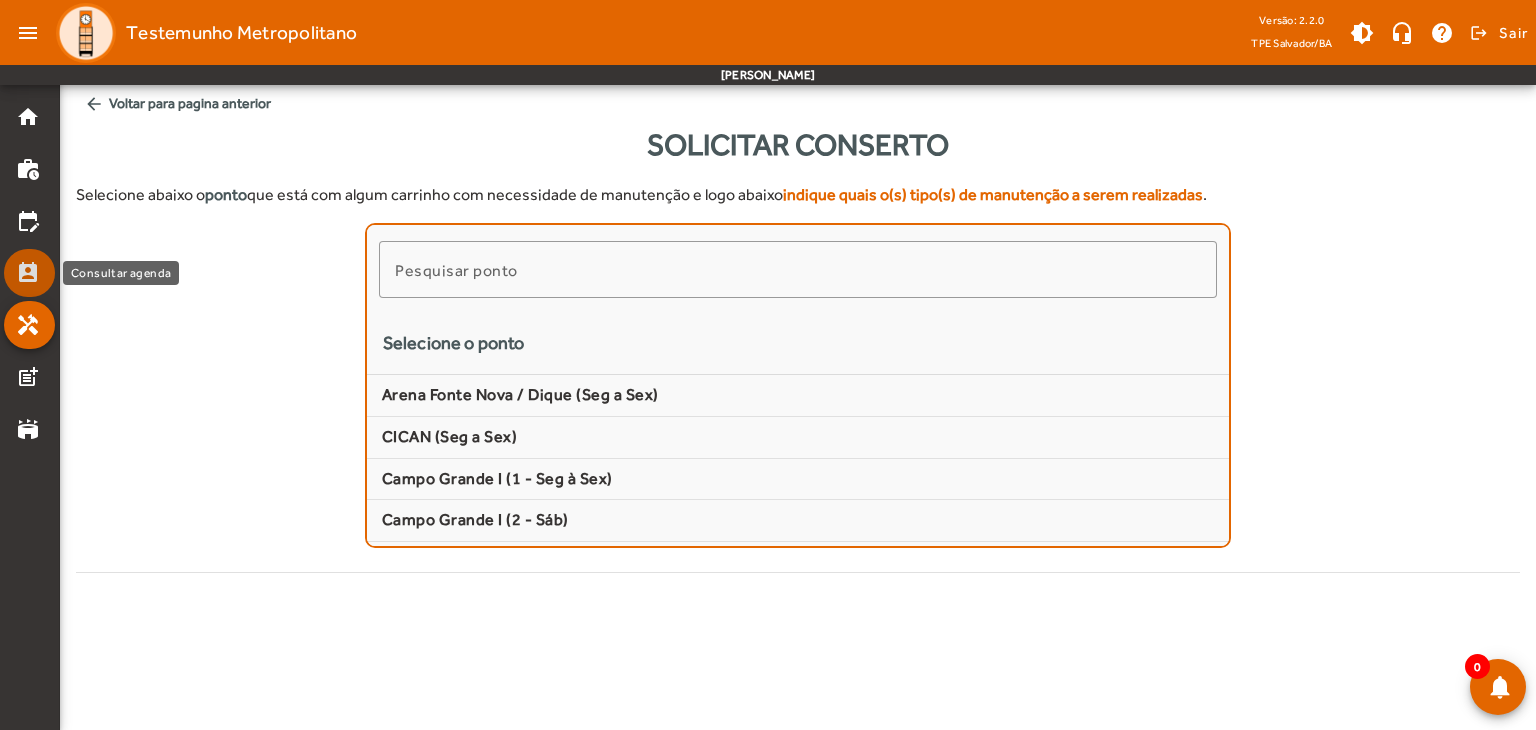 click on "perm_contact_calendar" 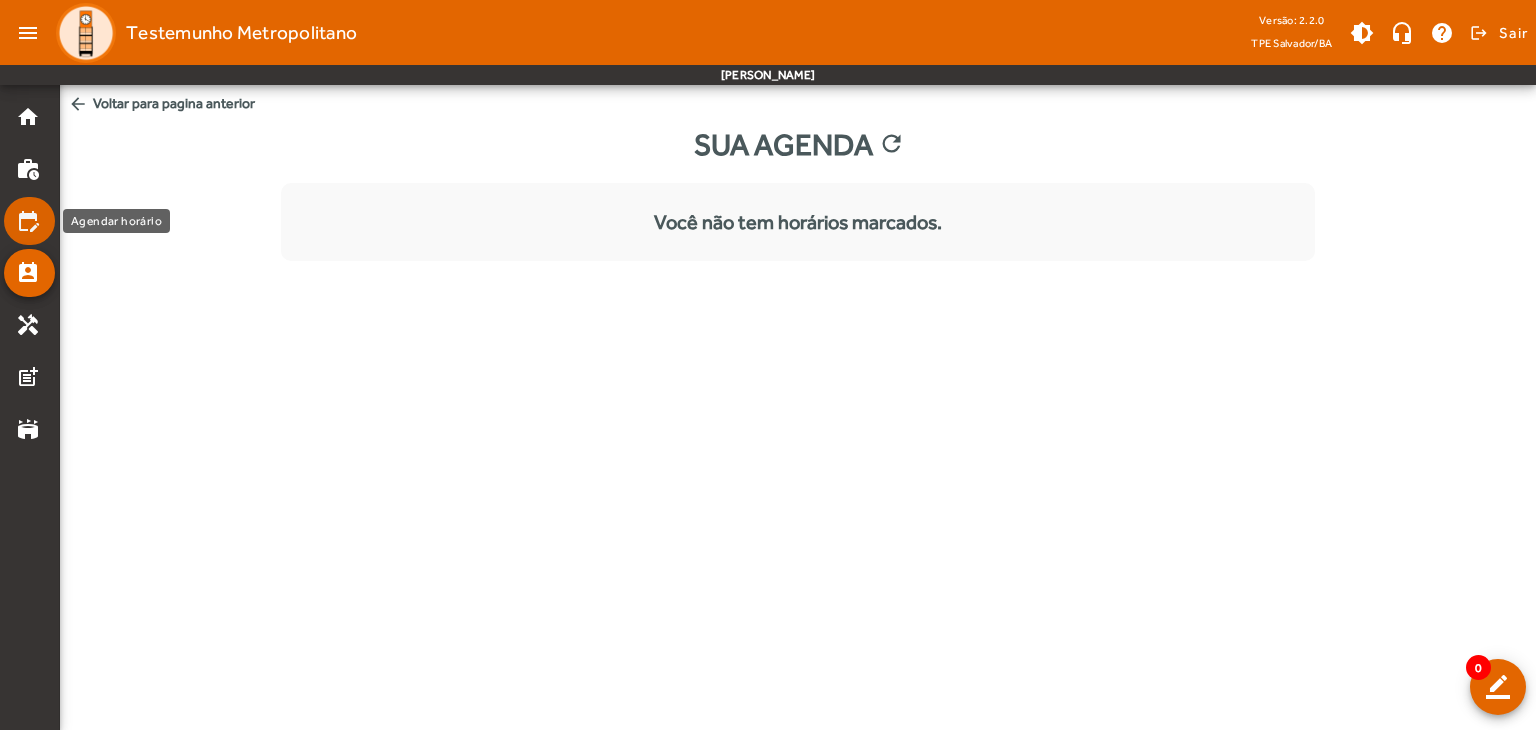 click on "edit_calendar" 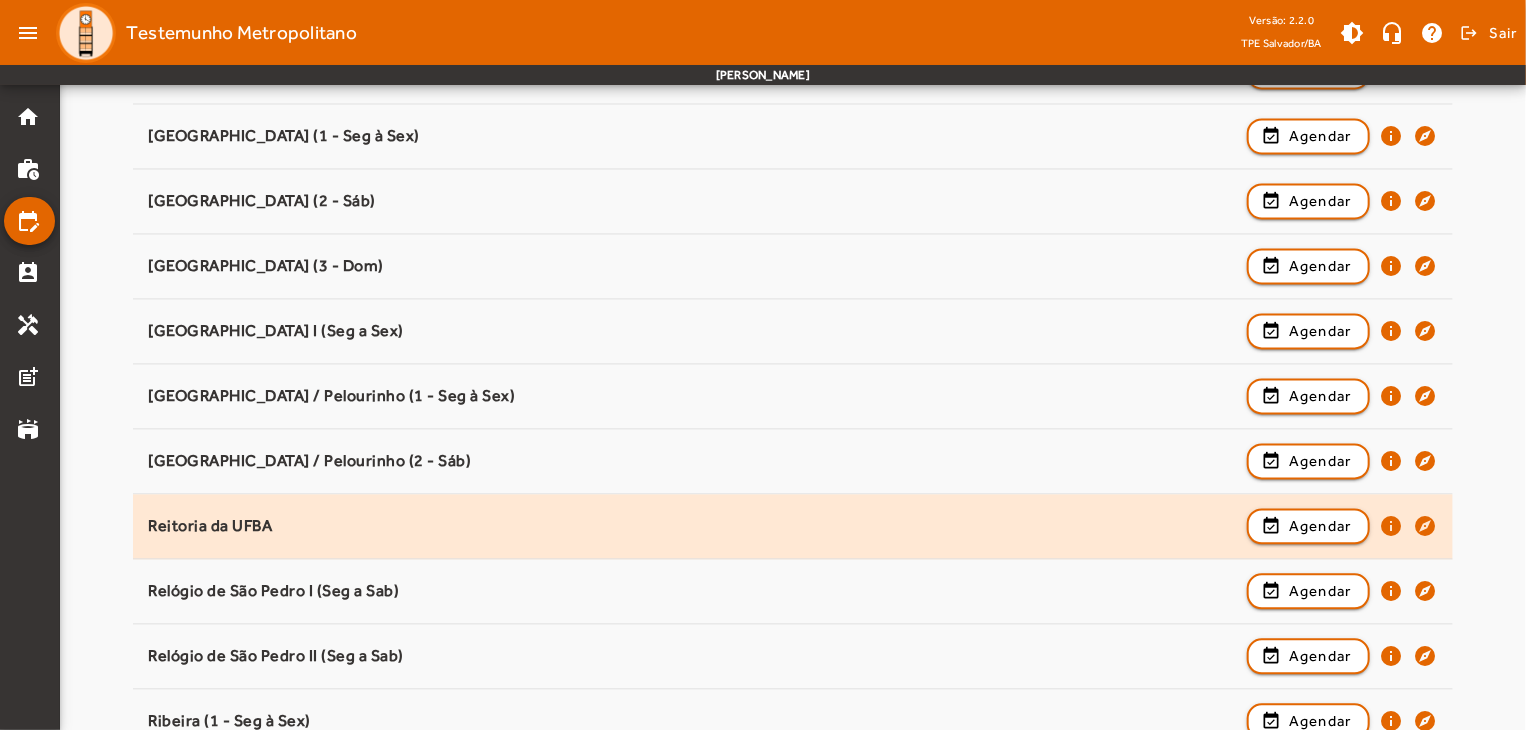 scroll, scrollTop: 1832, scrollLeft: 0, axis: vertical 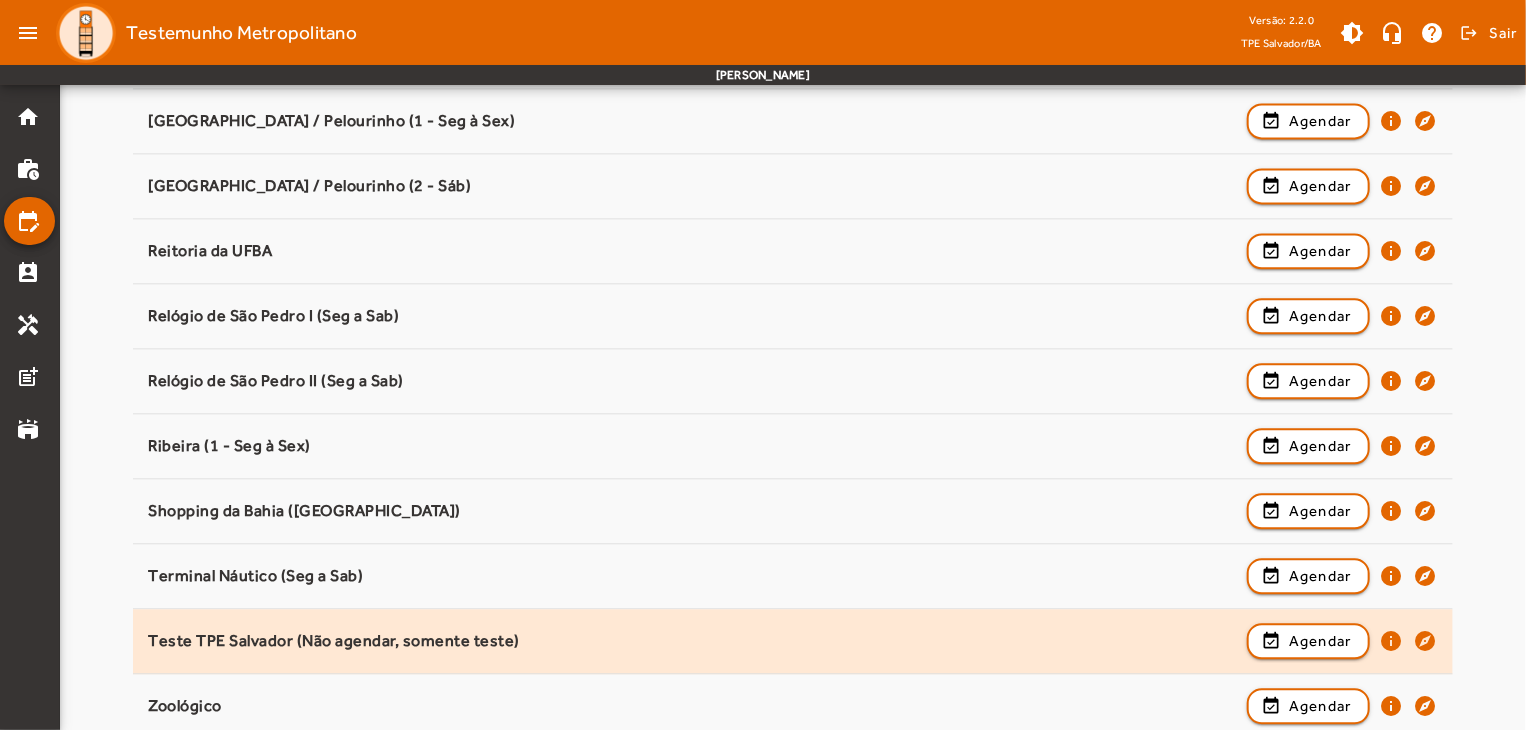 click on "Teste TPE Salvador (Não agendar, somente teste)" at bounding box center (692, 706) 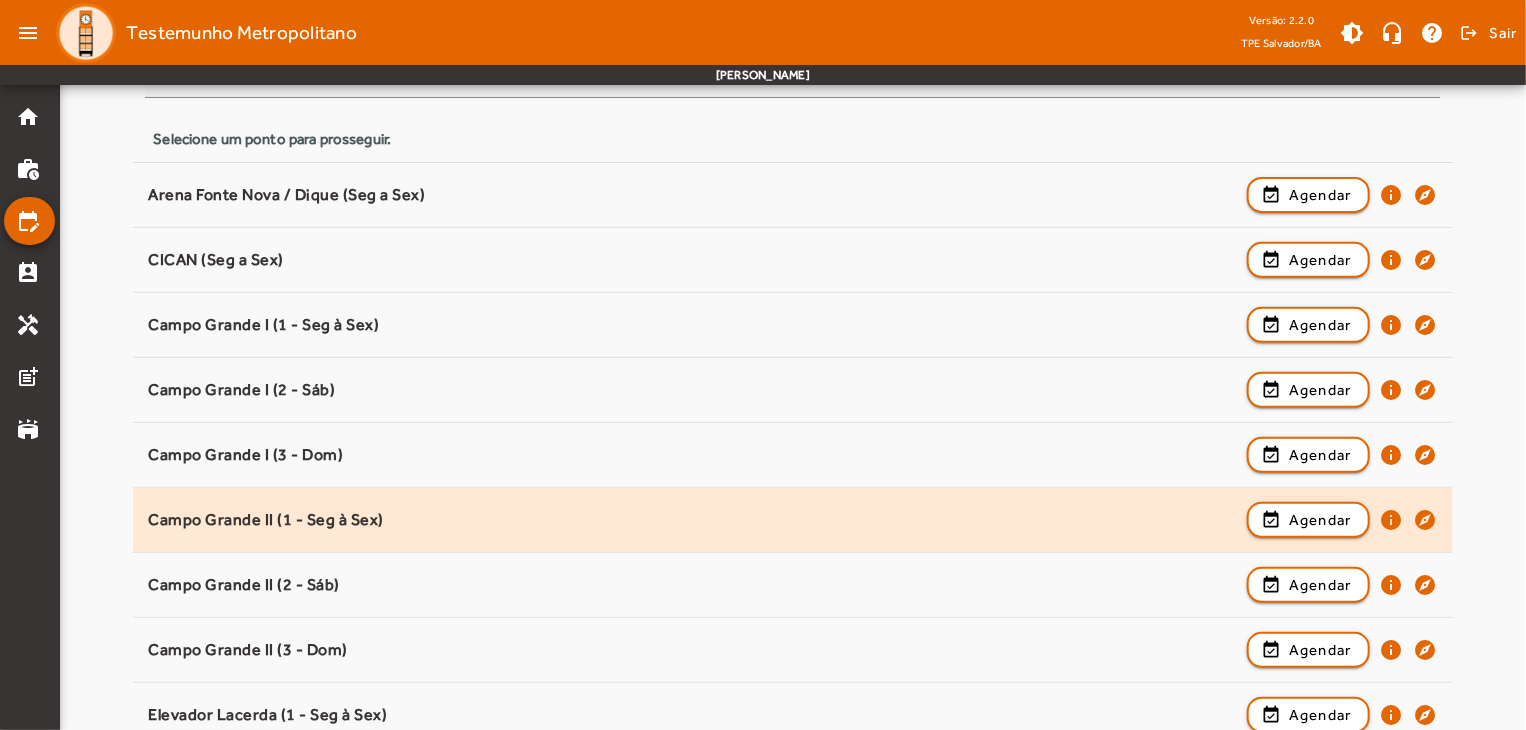 scroll, scrollTop: 132, scrollLeft: 0, axis: vertical 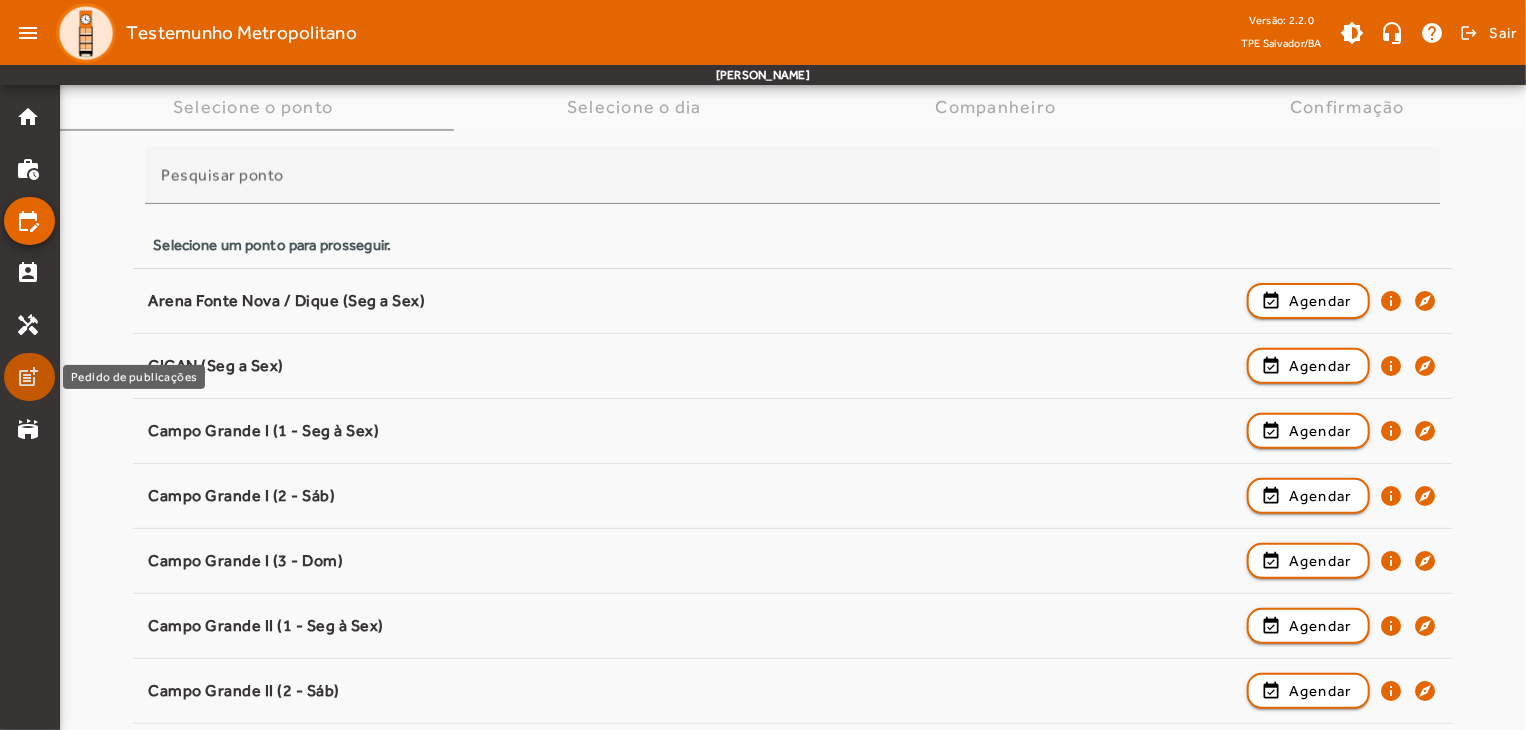 click on "post_add" 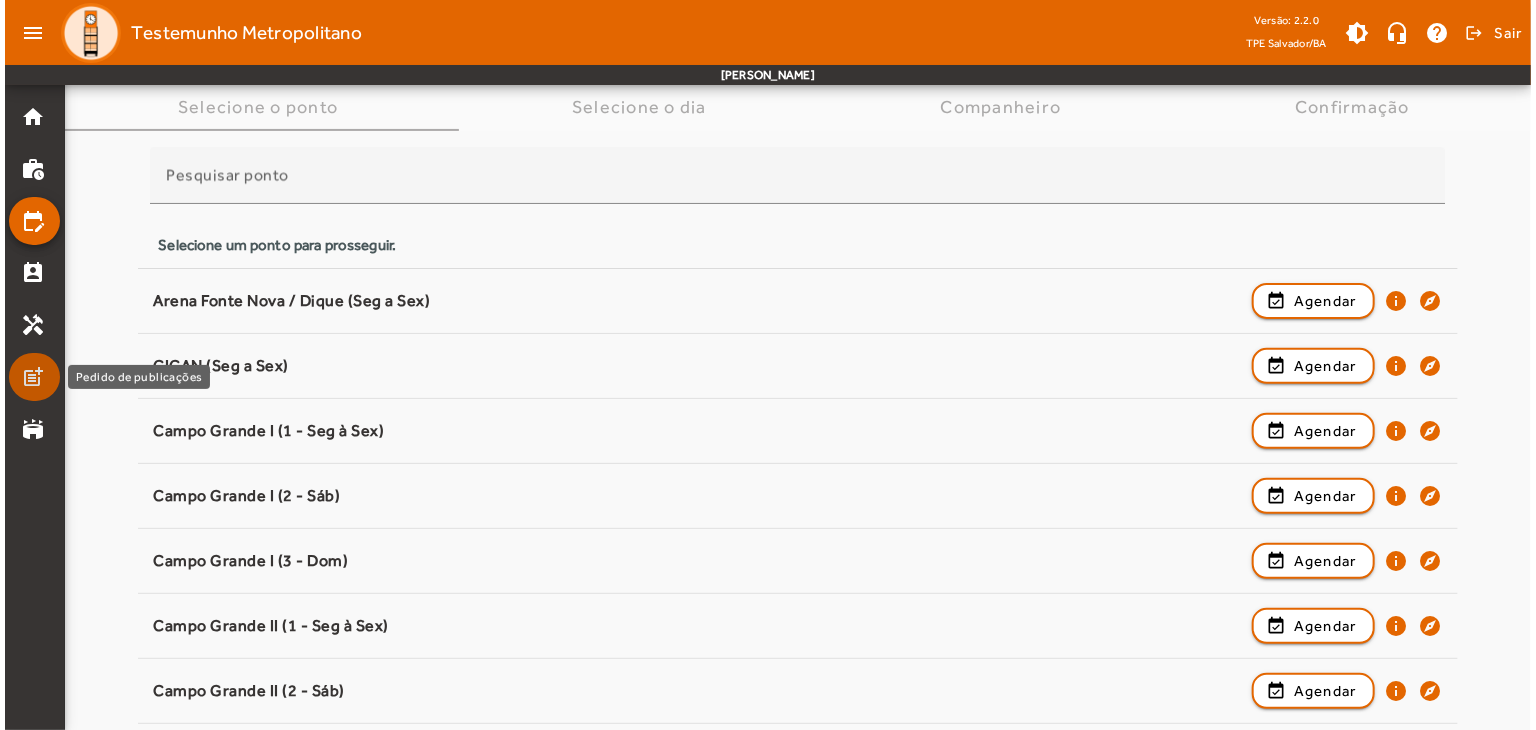 scroll, scrollTop: 0, scrollLeft: 0, axis: both 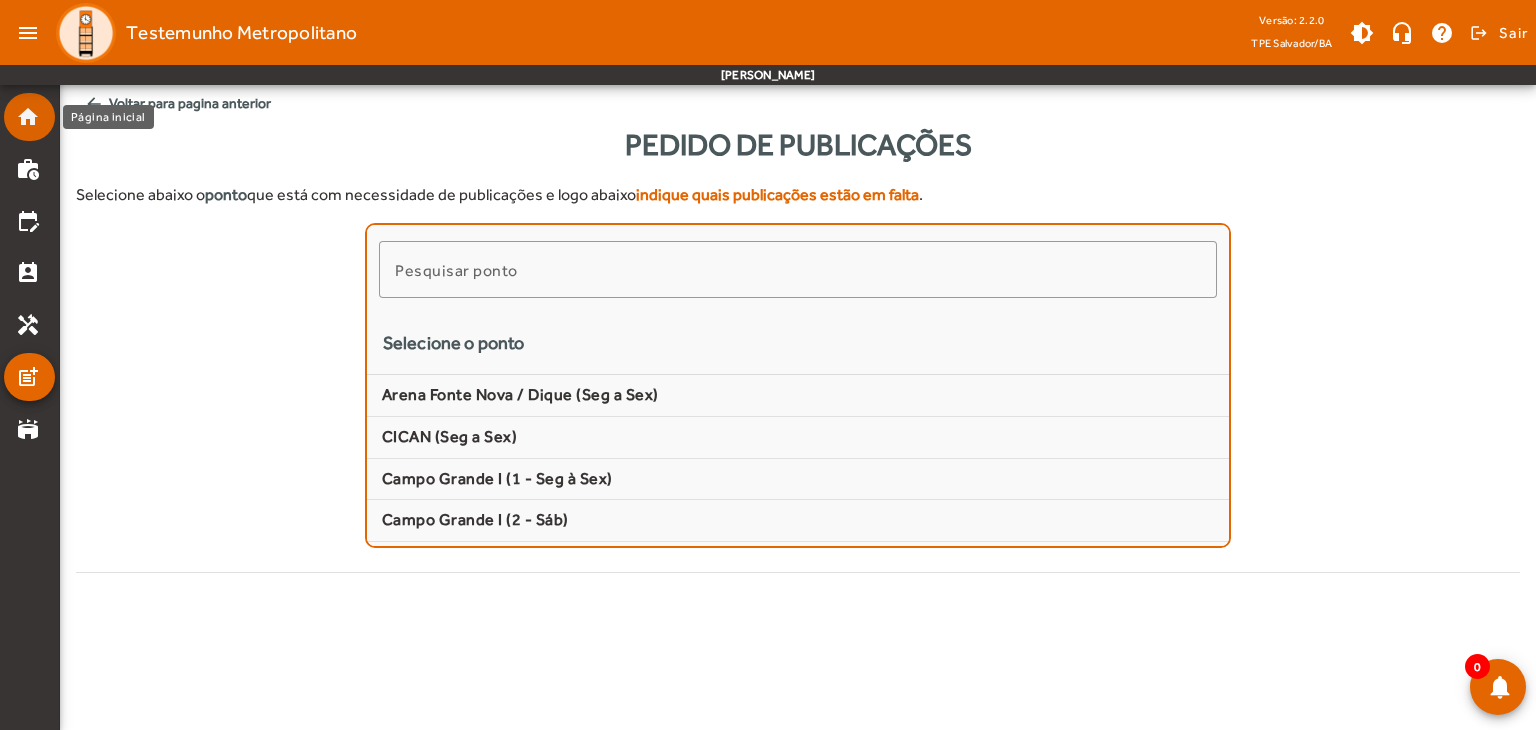click on "home" 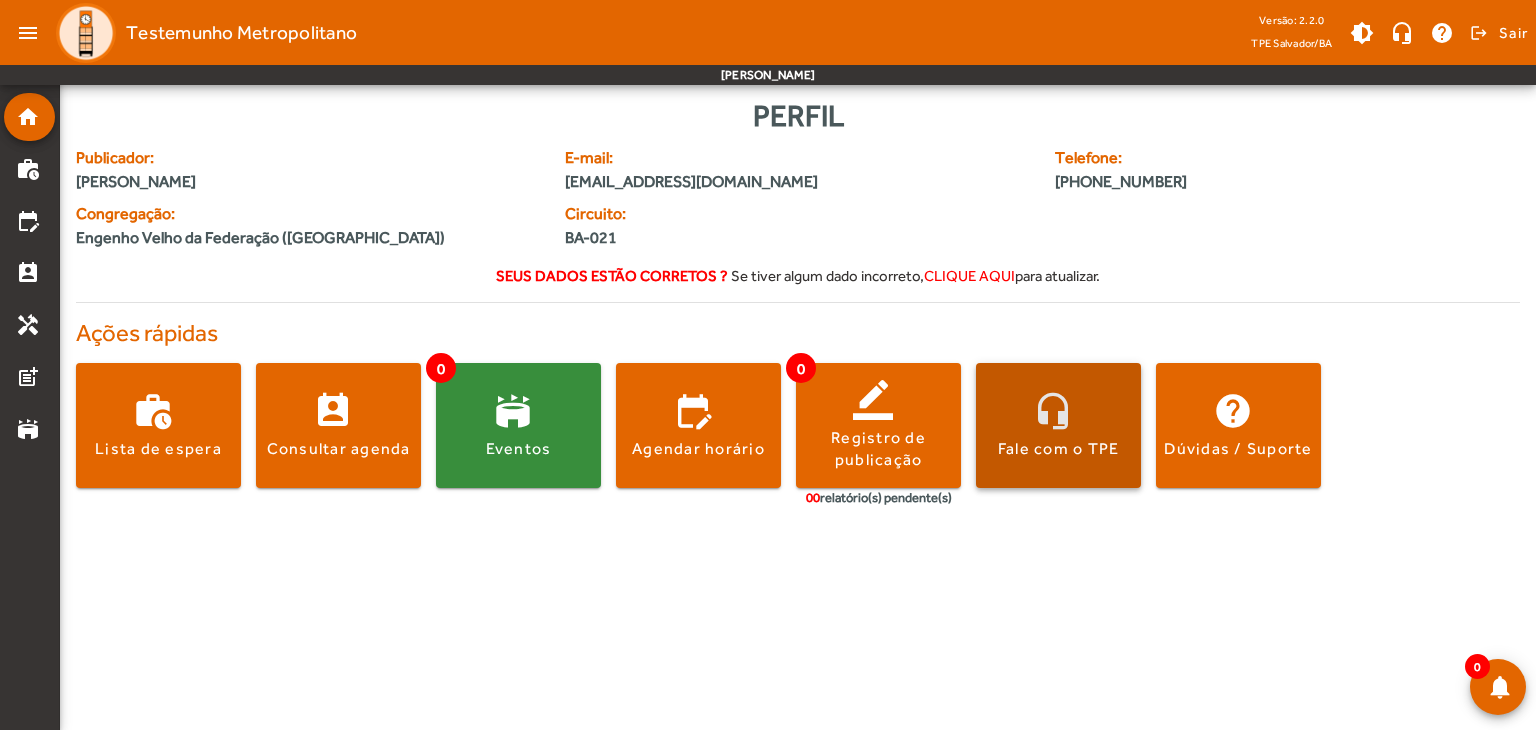 click 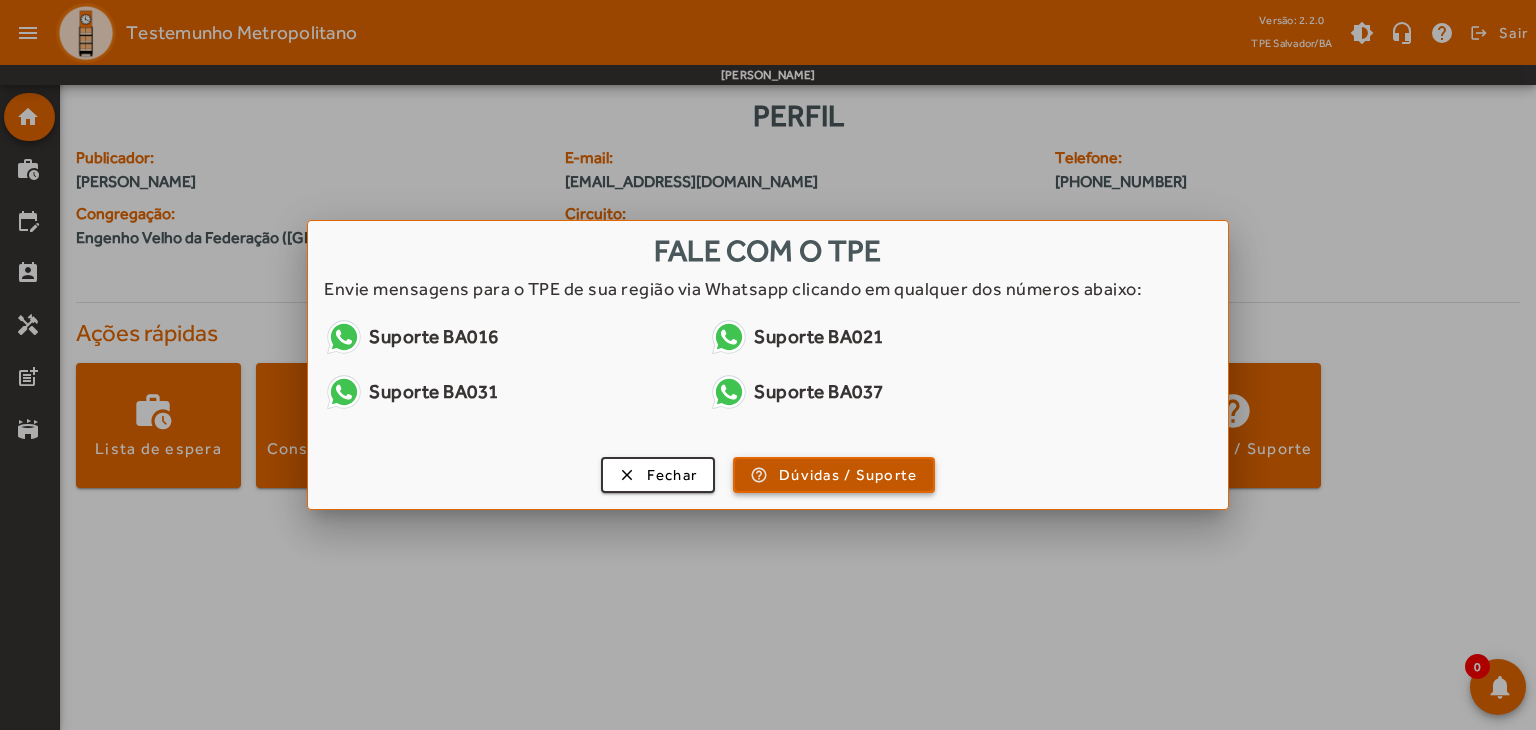 click on "Dúvidas / Suporte" at bounding box center (848, 475) 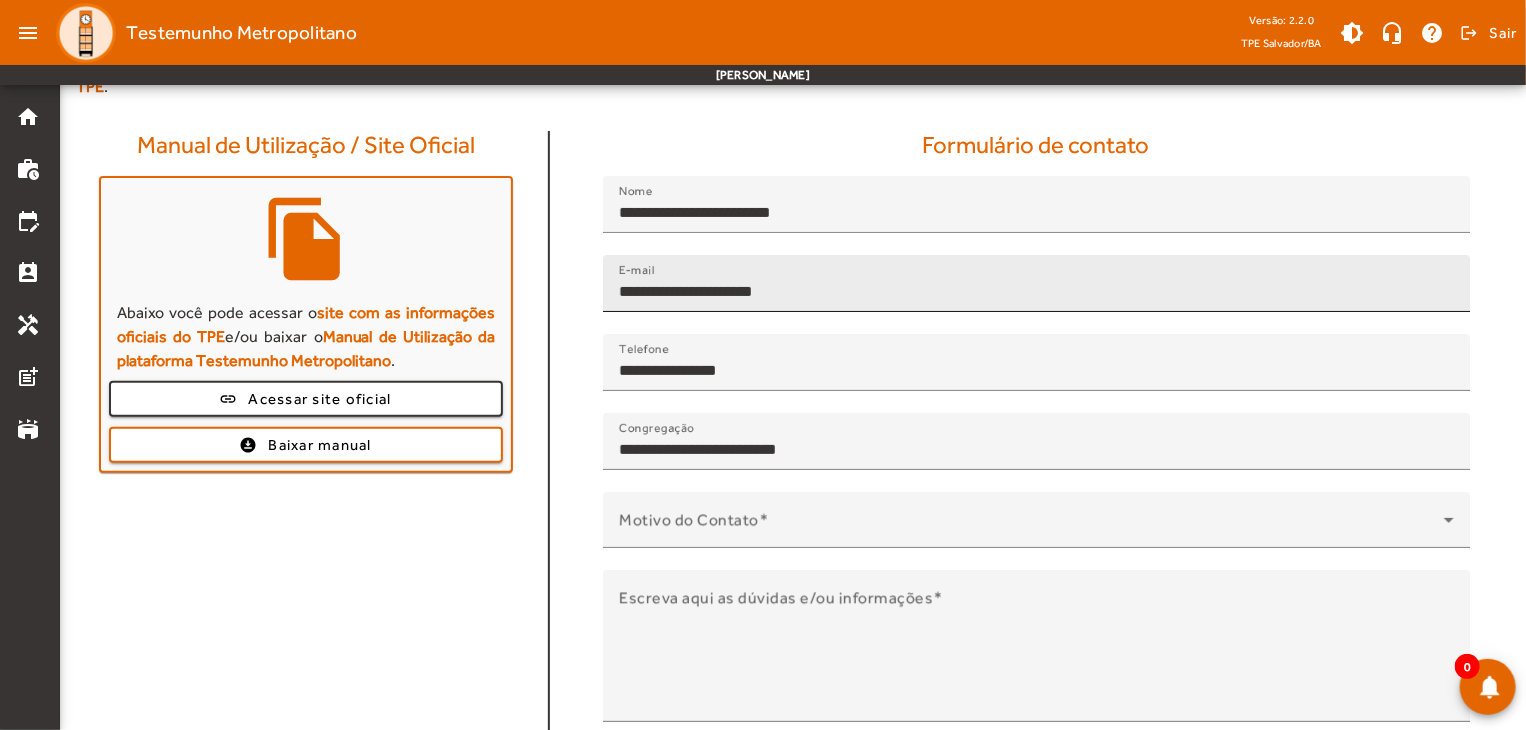 scroll, scrollTop: 180, scrollLeft: 0, axis: vertical 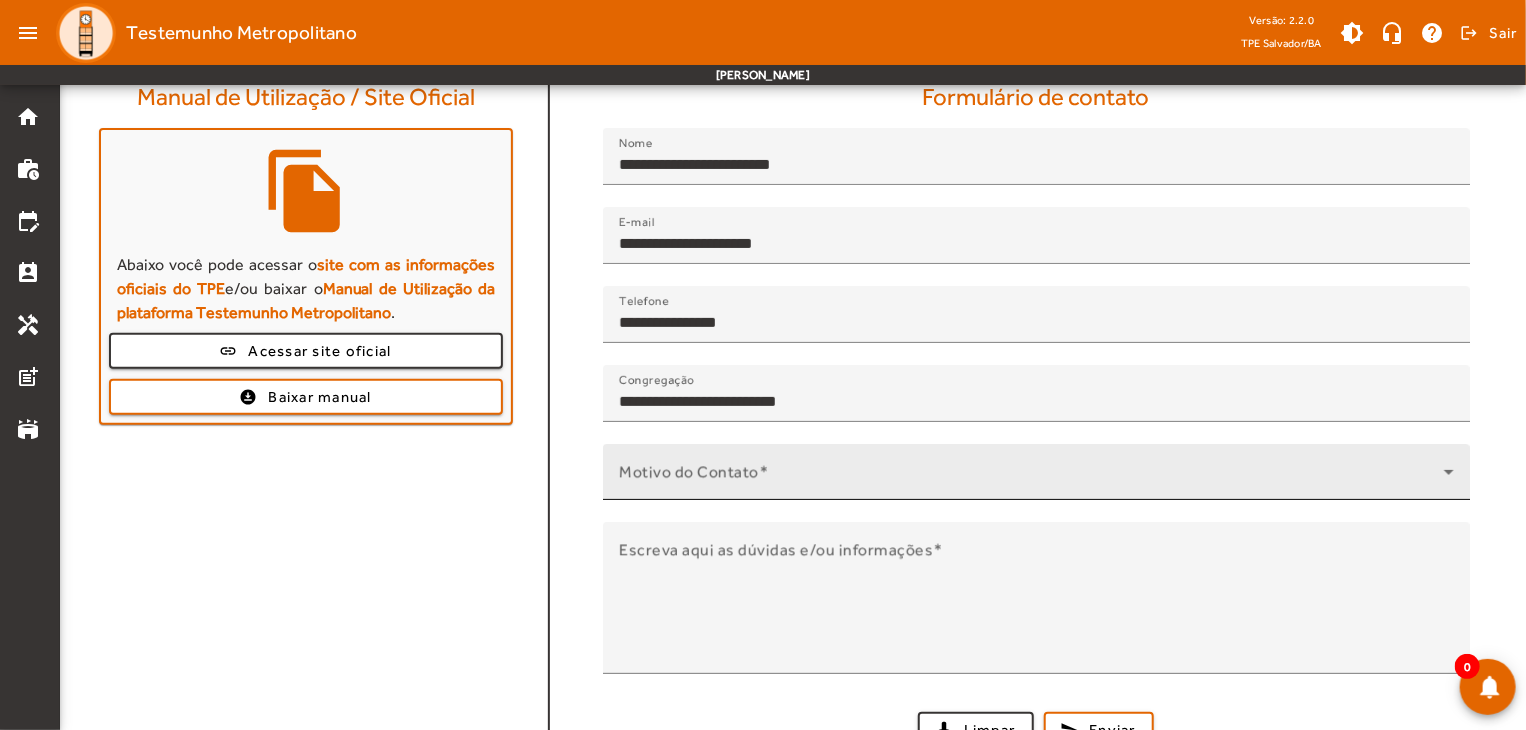 click 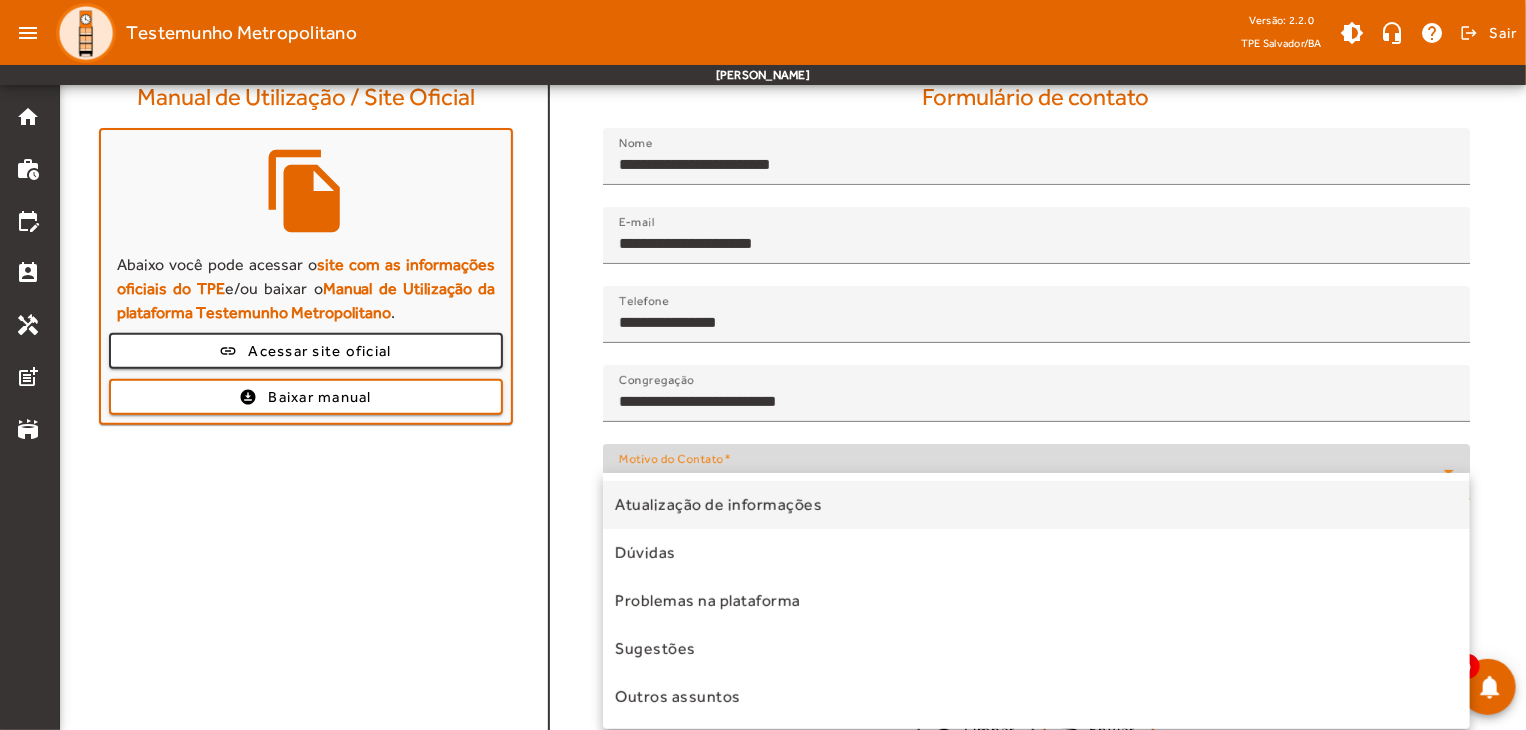 click at bounding box center (763, 365) 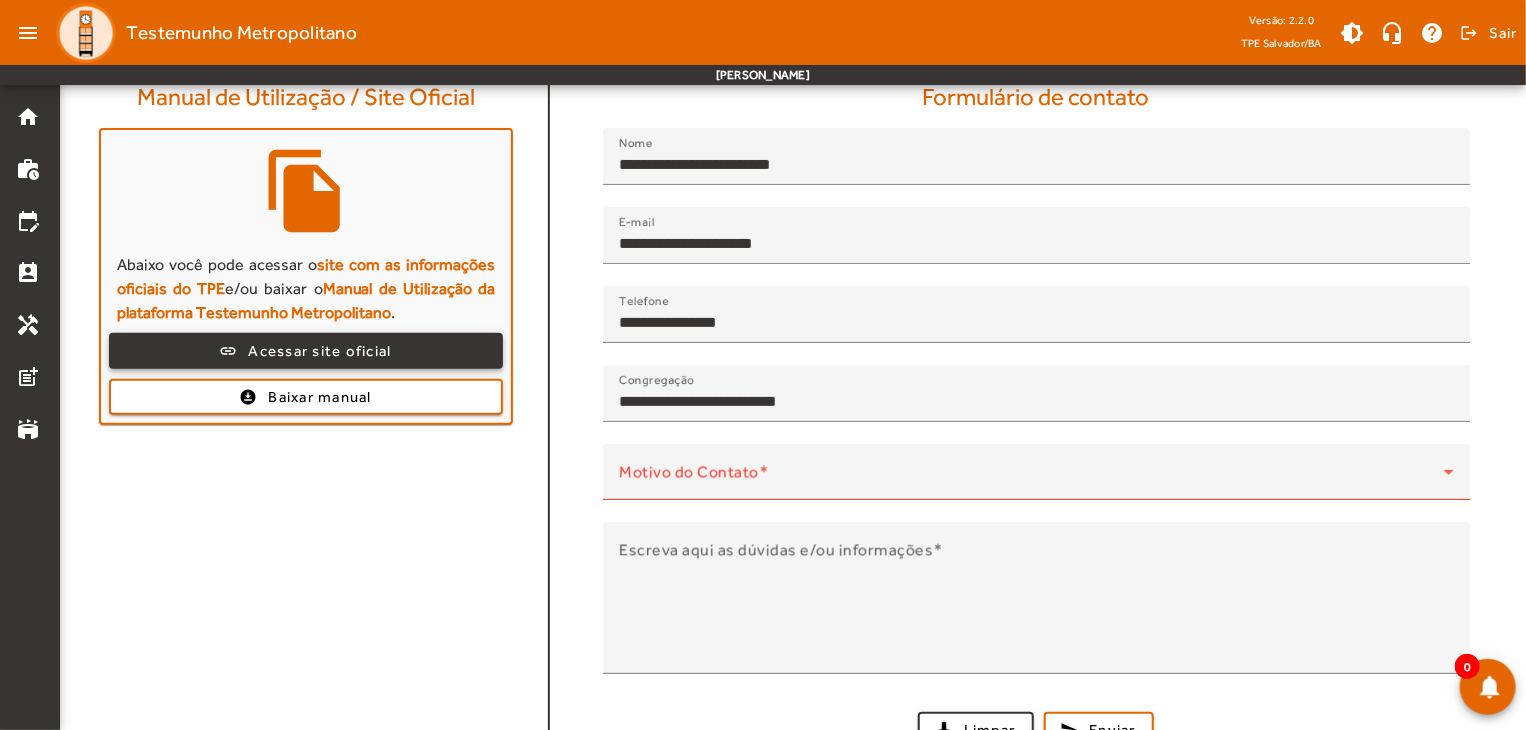 click 